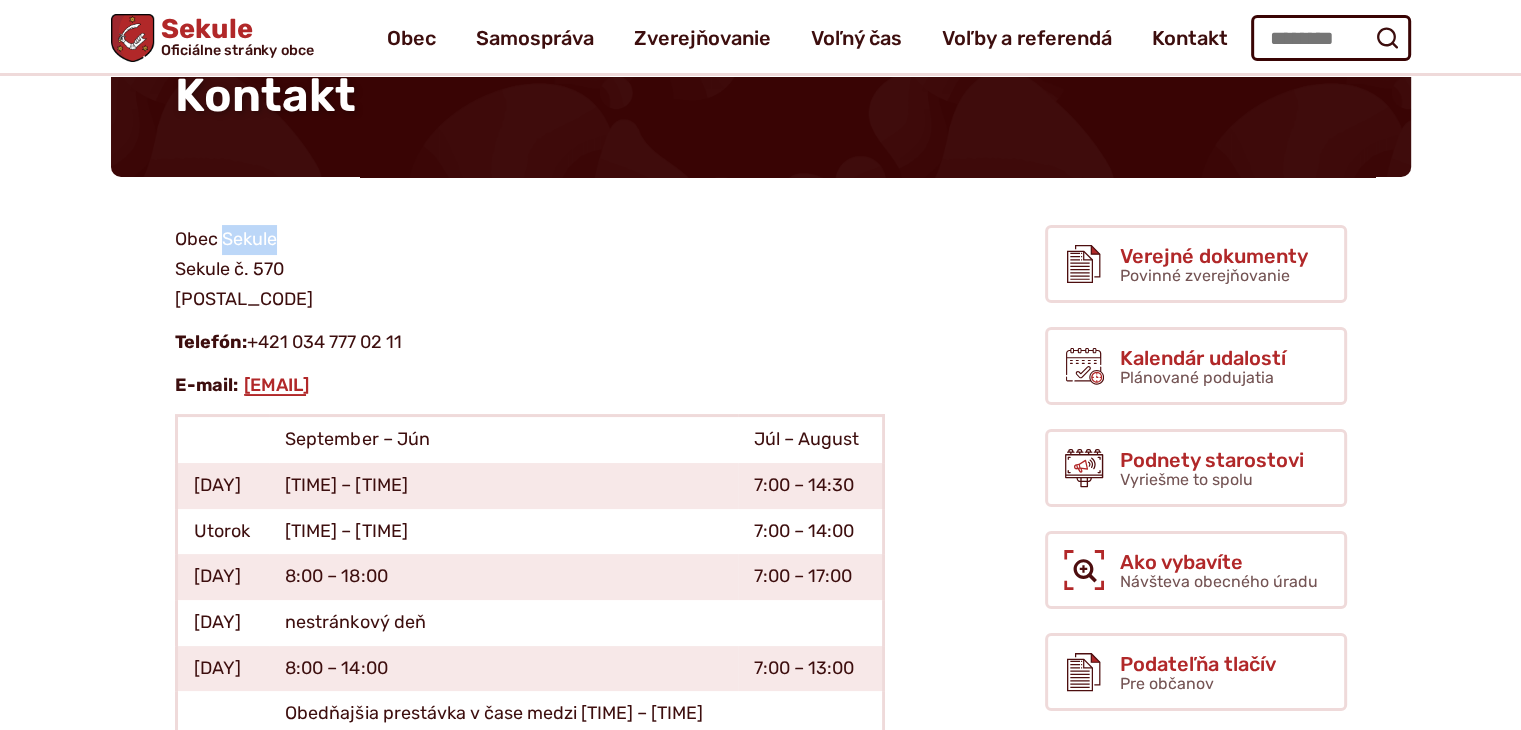 scroll, scrollTop: 200, scrollLeft: 0, axis: vertical 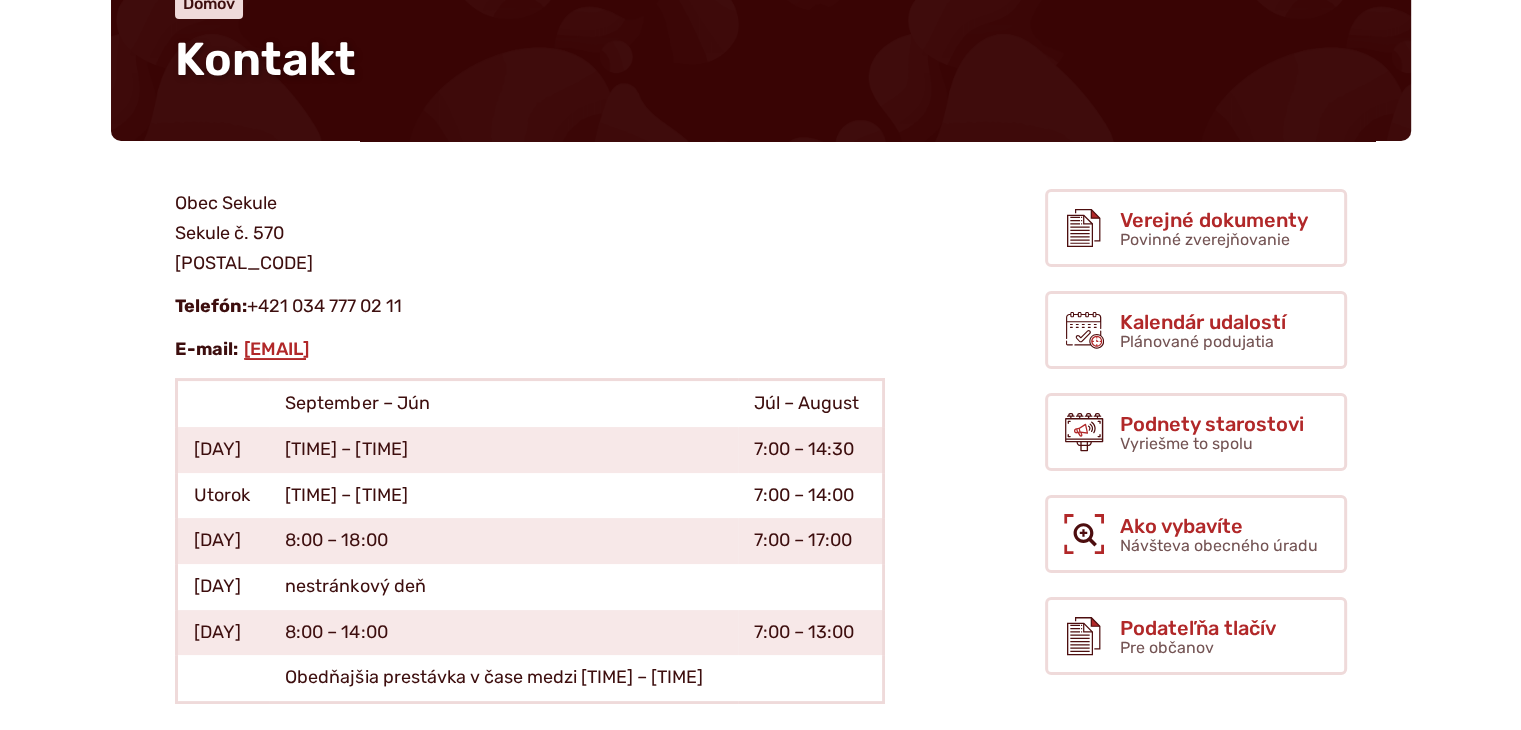 click on "Obec Sekule Sekule č. 570 908 80" at bounding box center [530, 233] 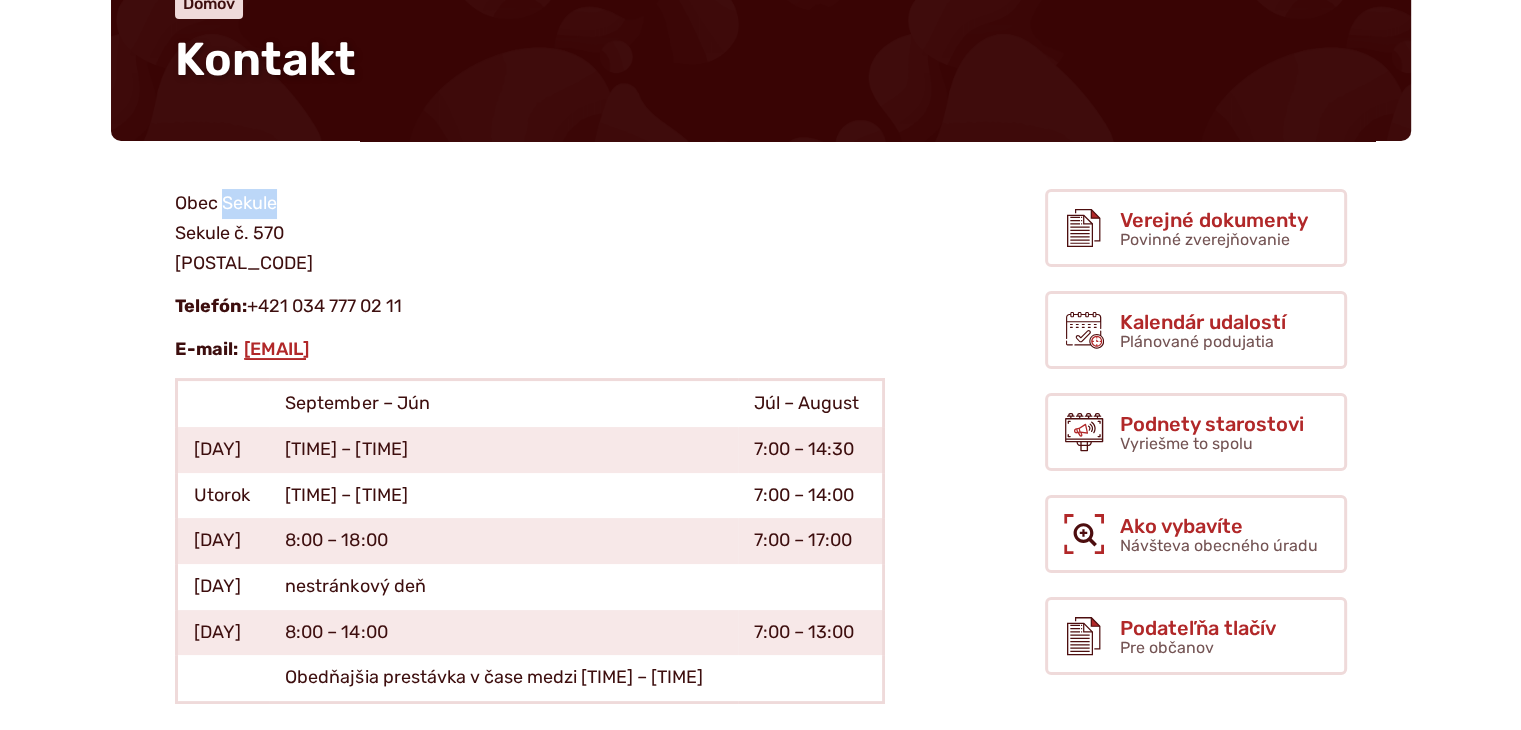 drag, startPoint x: 288, startPoint y: 196, endPoint x: 224, endPoint y: 201, distance: 64.195015 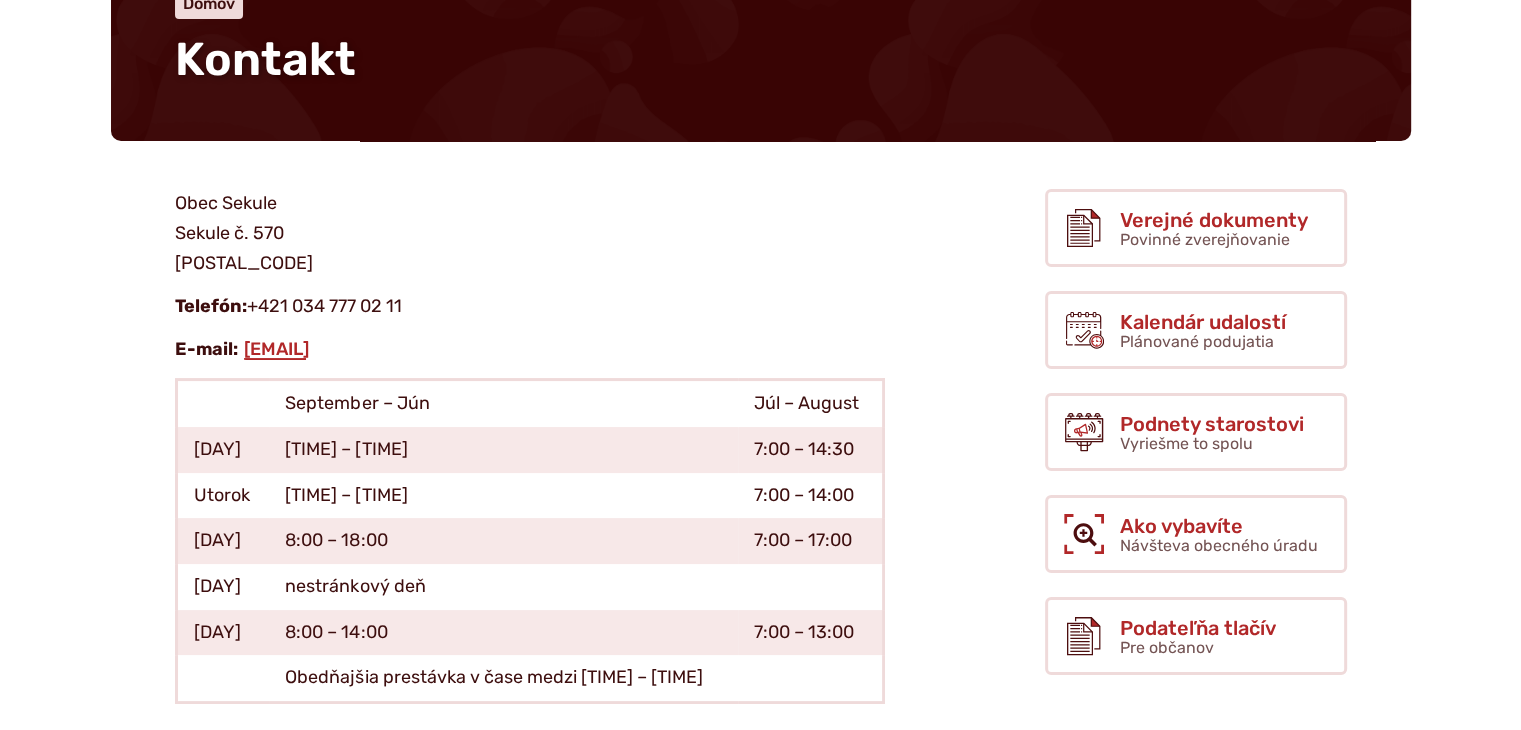 click on "Obec Sekule Sekule č. 570 908 80" at bounding box center [530, 233] 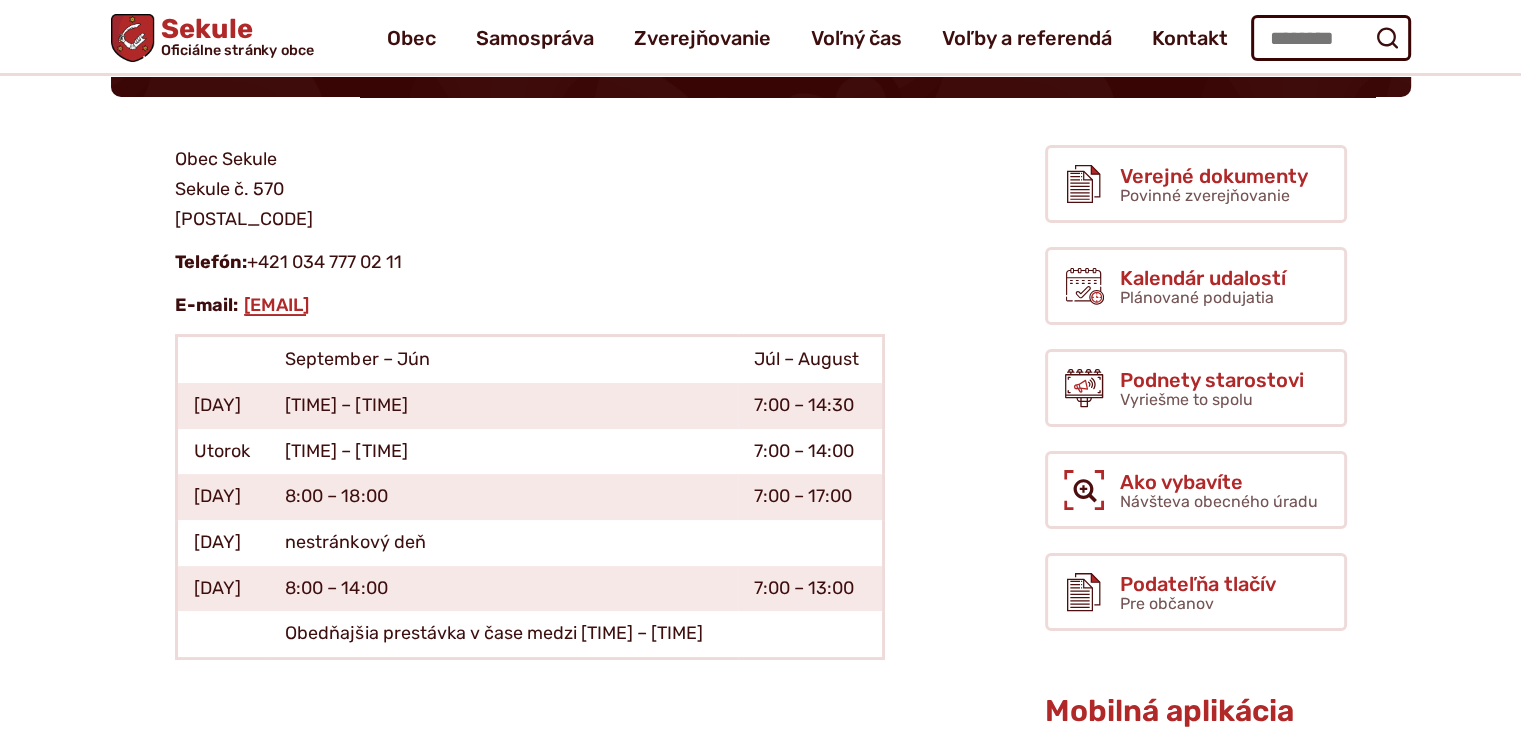 scroll, scrollTop: 100, scrollLeft: 0, axis: vertical 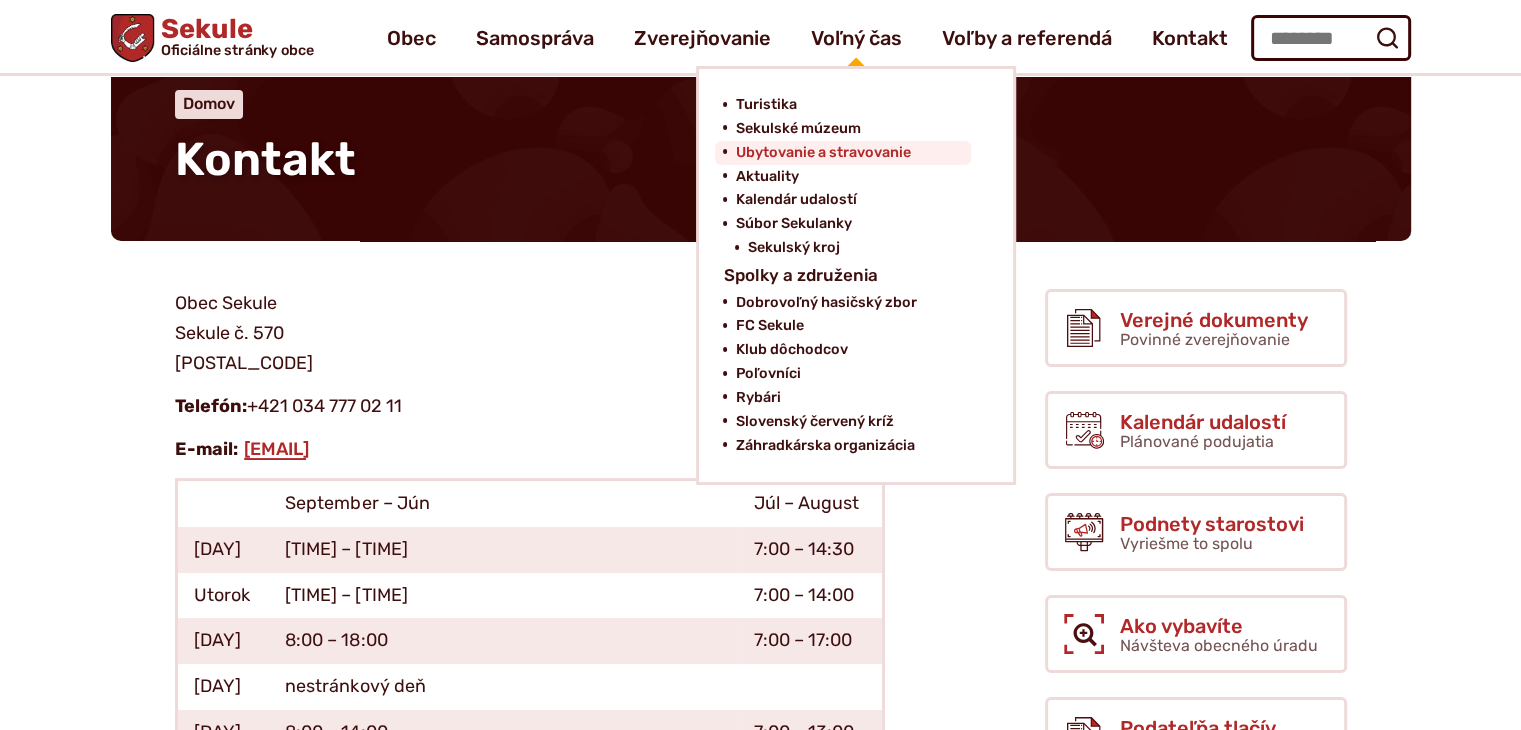 click on "Ubytovanie a stravovanie" at bounding box center (822, 153) 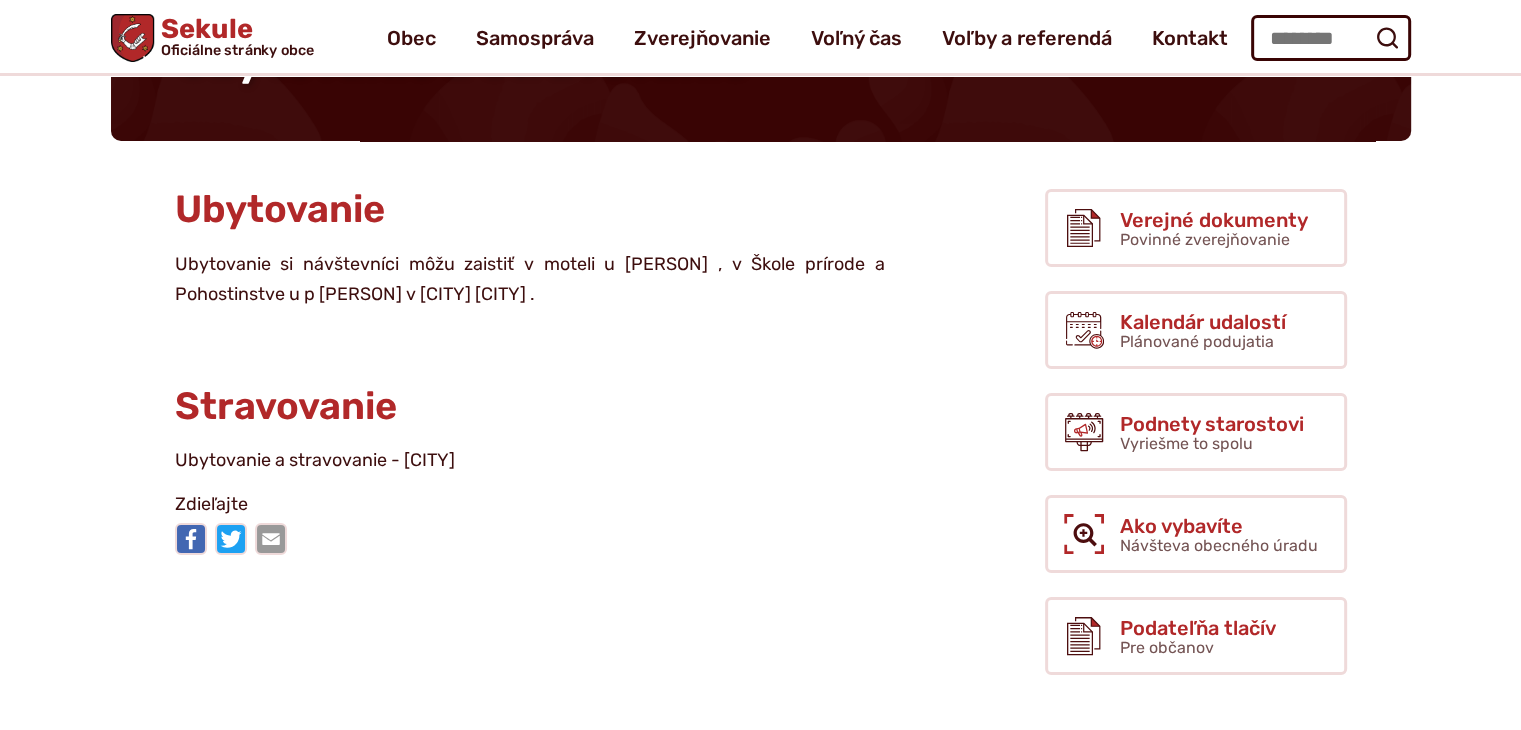 scroll, scrollTop: 200, scrollLeft: 0, axis: vertical 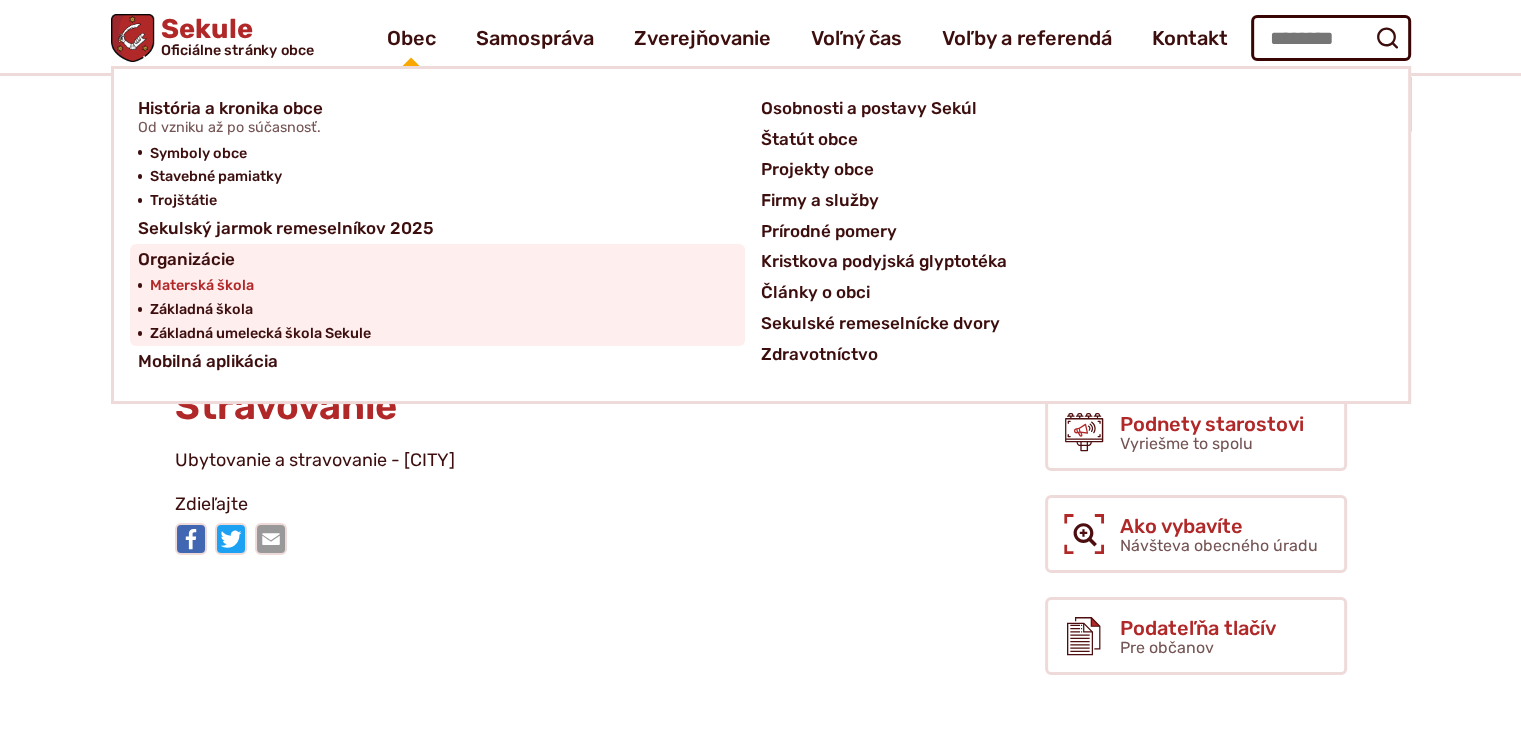 click on "Materská škola" at bounding box center [202, 286] 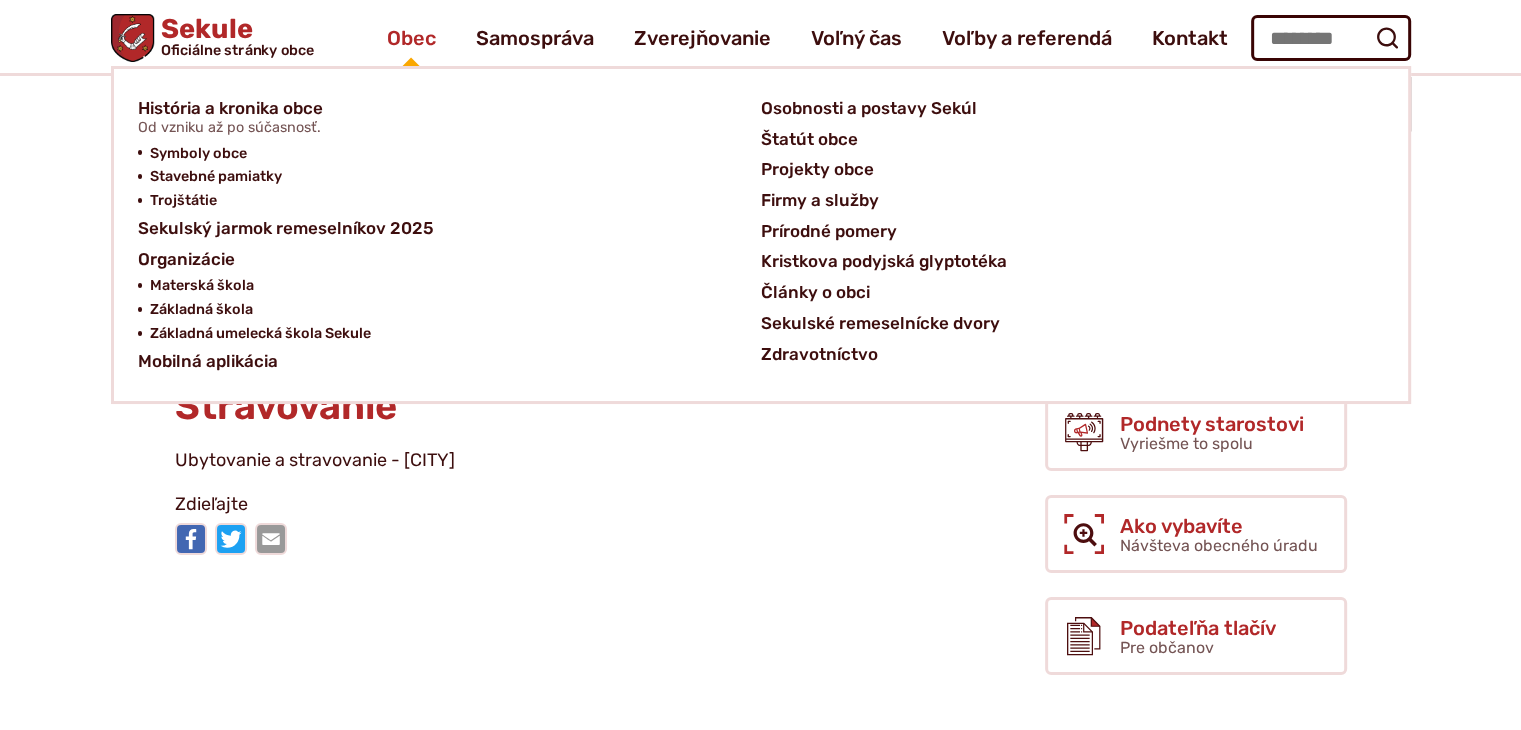 click on "Obec" at bounding box center (411, 38) 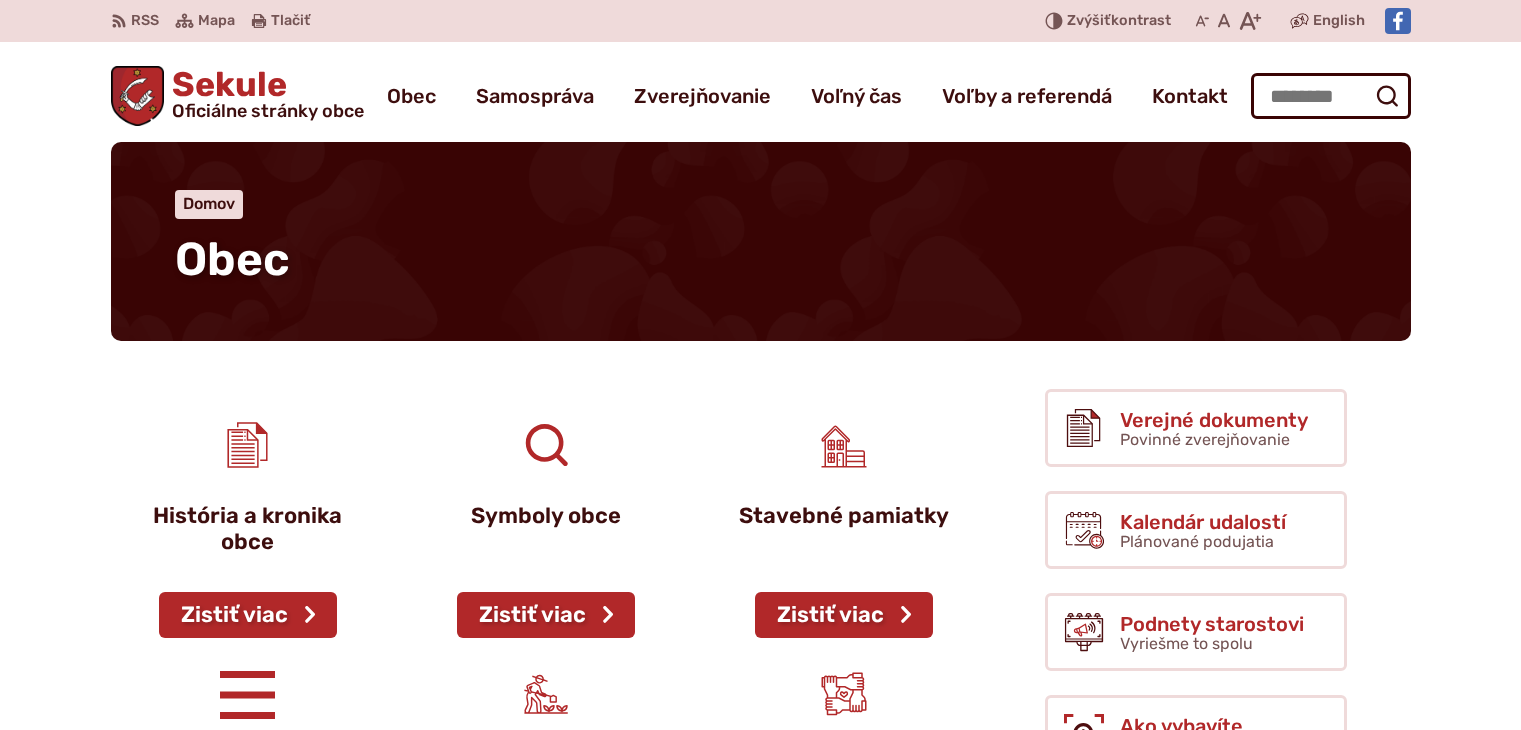 scroll, scrollTop: 0, scrollLeft: 0, axis: both 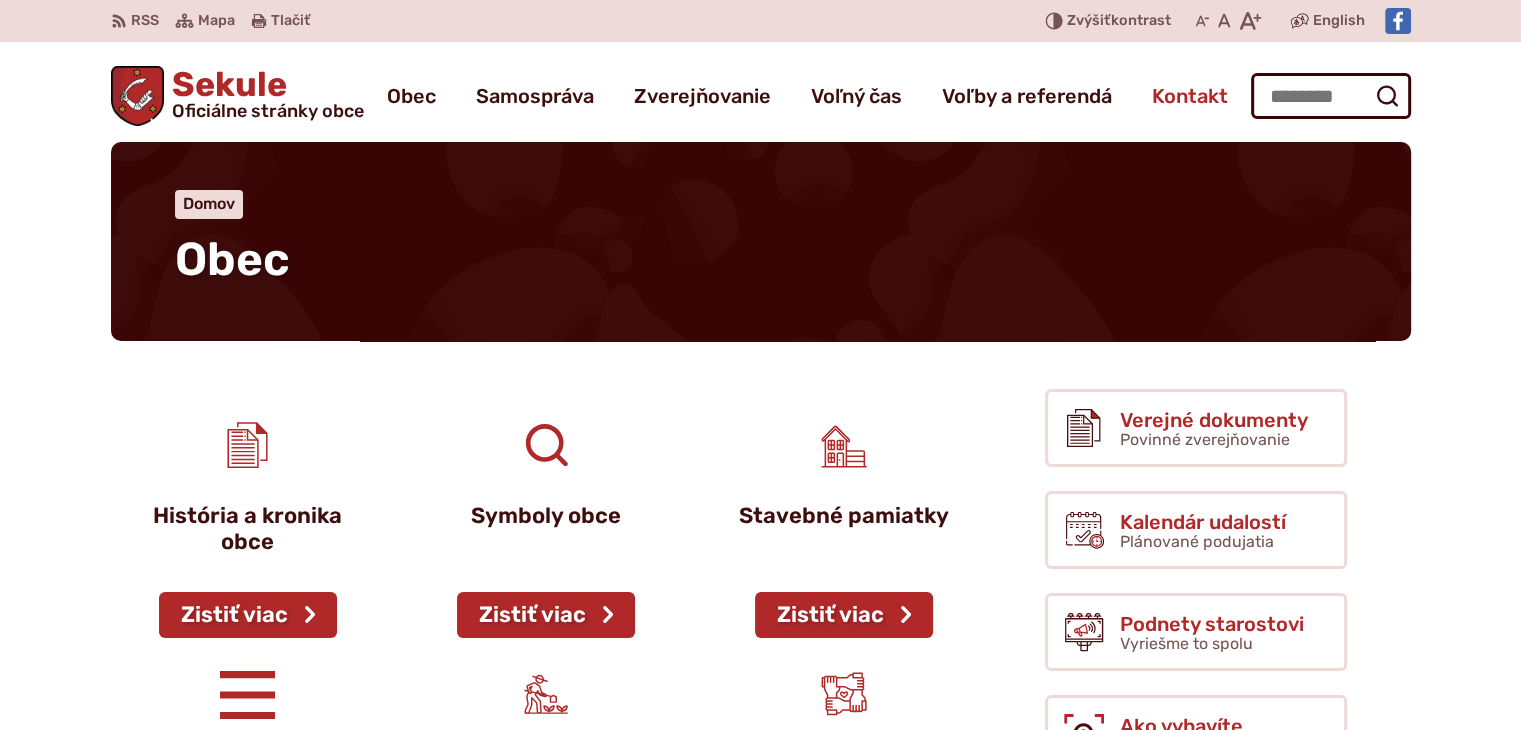 click on "Kontakt" at bounding box center [1190, 96] 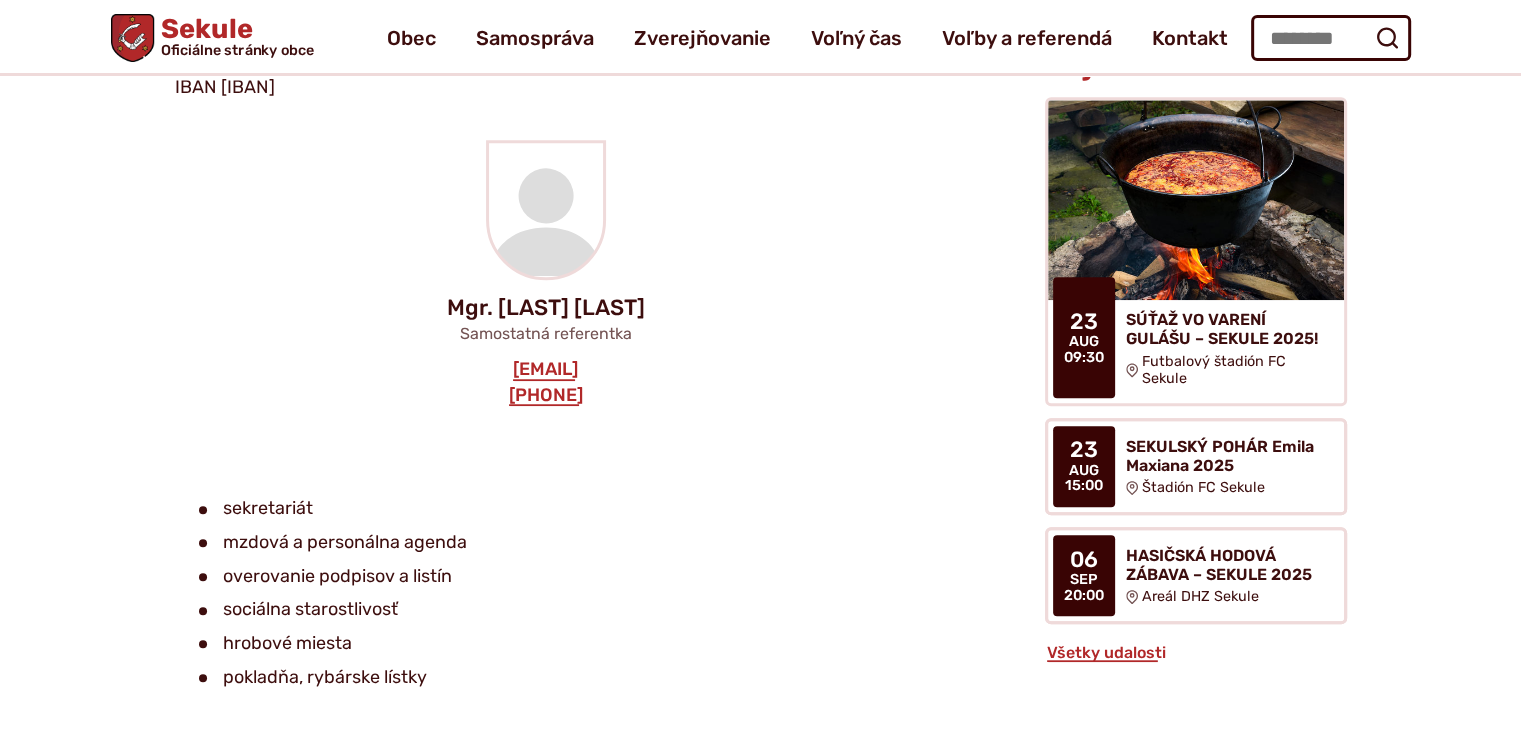 scroll, scrollTop: 1600, scrollLeft: 0, axis: vertical 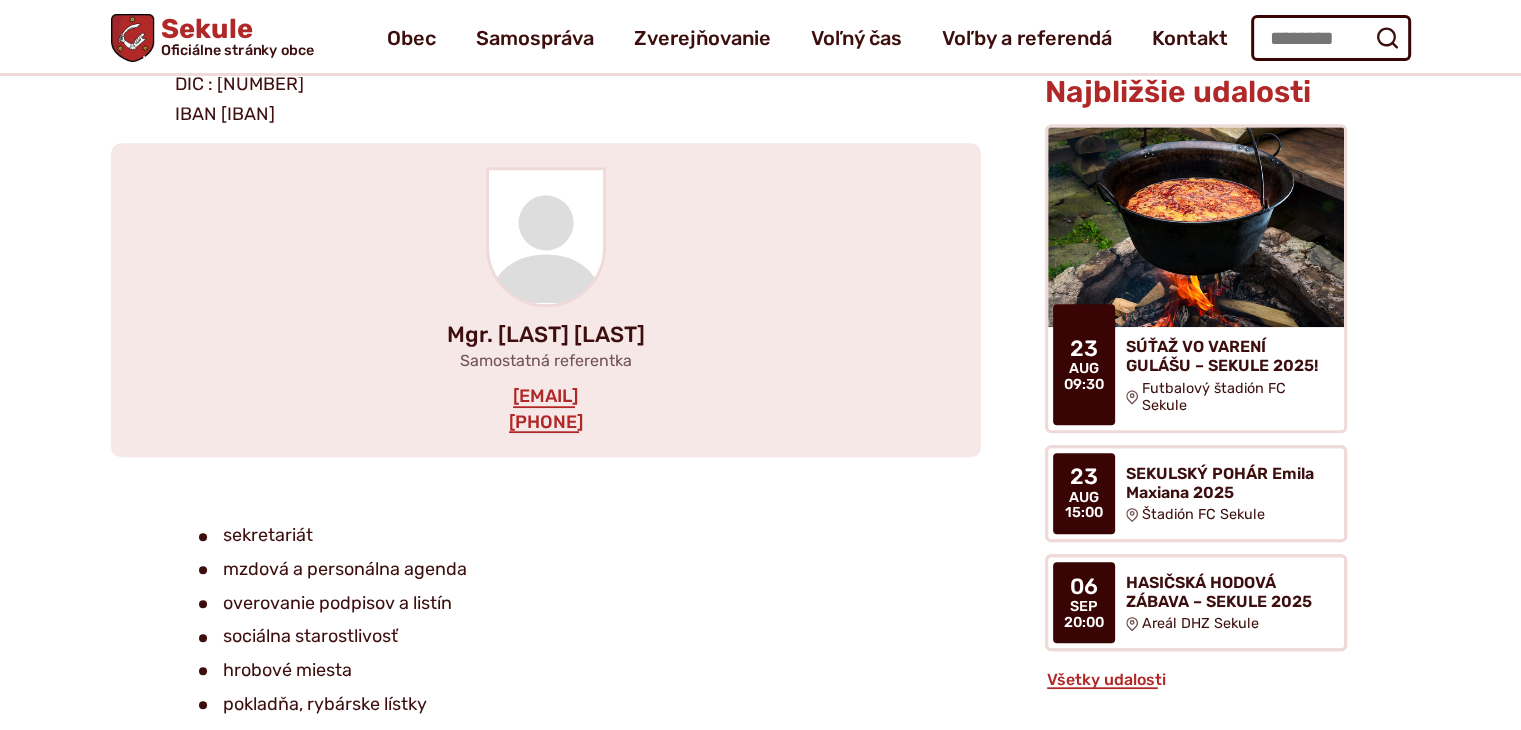 drag, startPoint x: 710, startPoint y: 336, endPoint x: 676, endPoint y: 341, distance: 34.36568 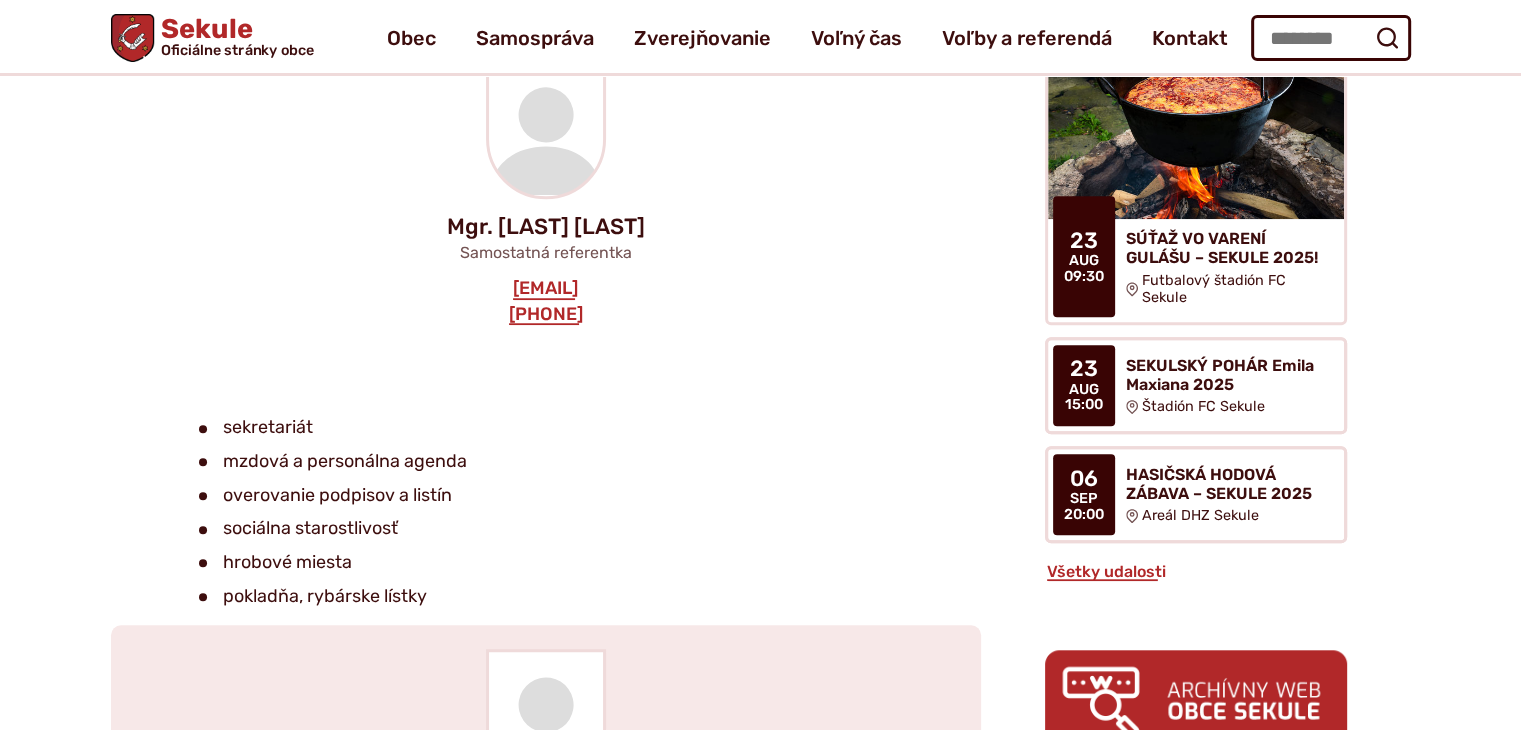 scroll, scrollTop: 1700, scrollLeft: 0, axis: vertical 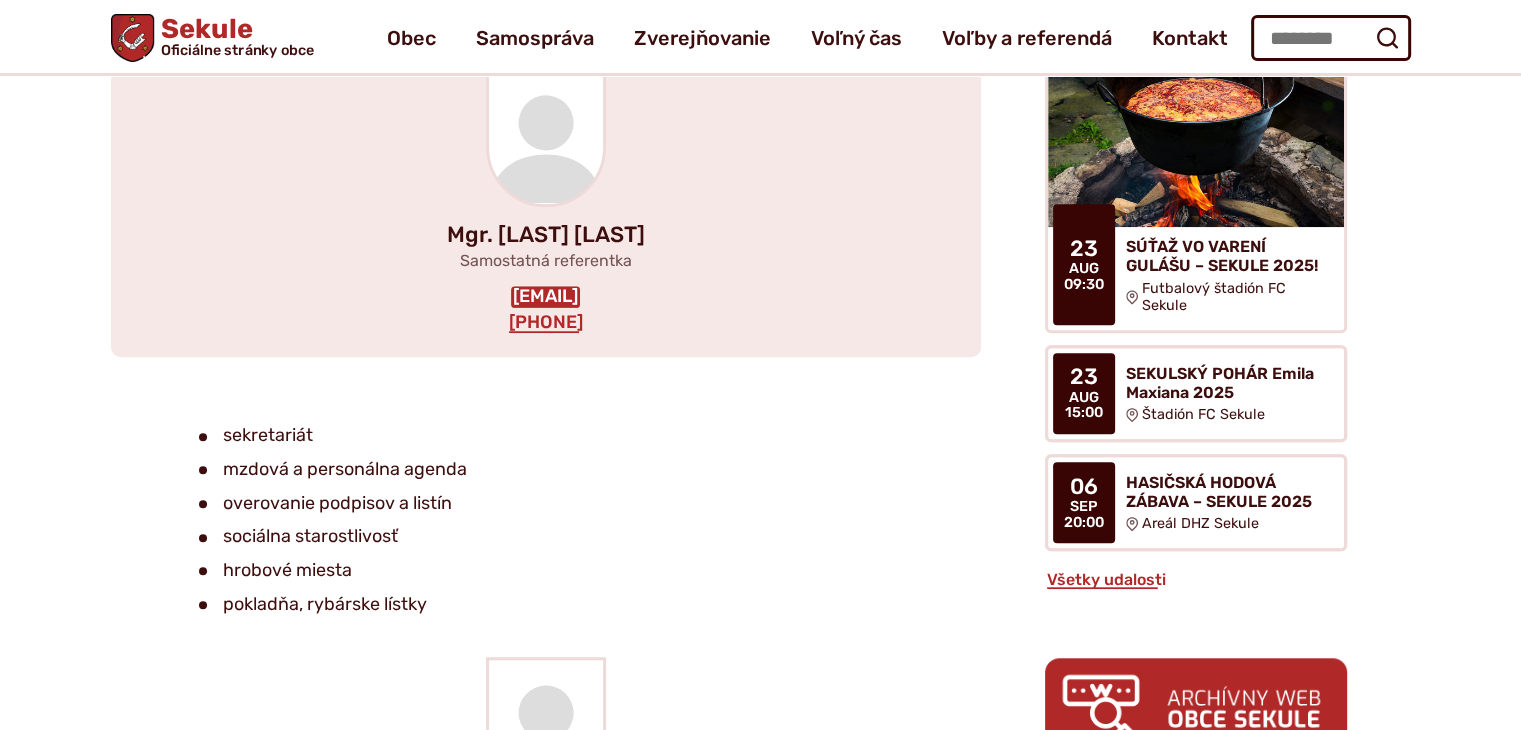 copy on "Samostatná referentka
radochova@obecsekule.sk" 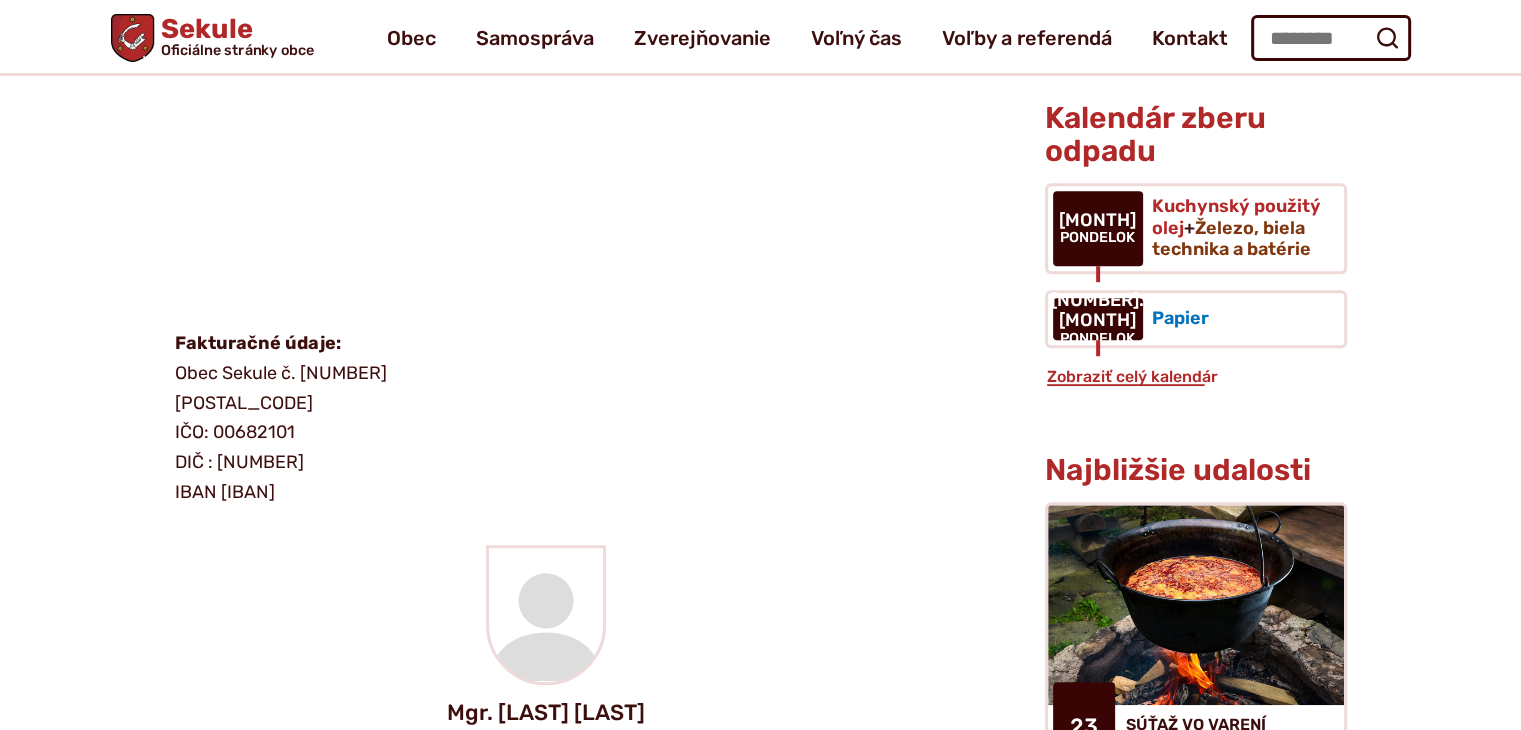 scroll, scrollTop: 1200, scrollLeft: 0, axis: vertical 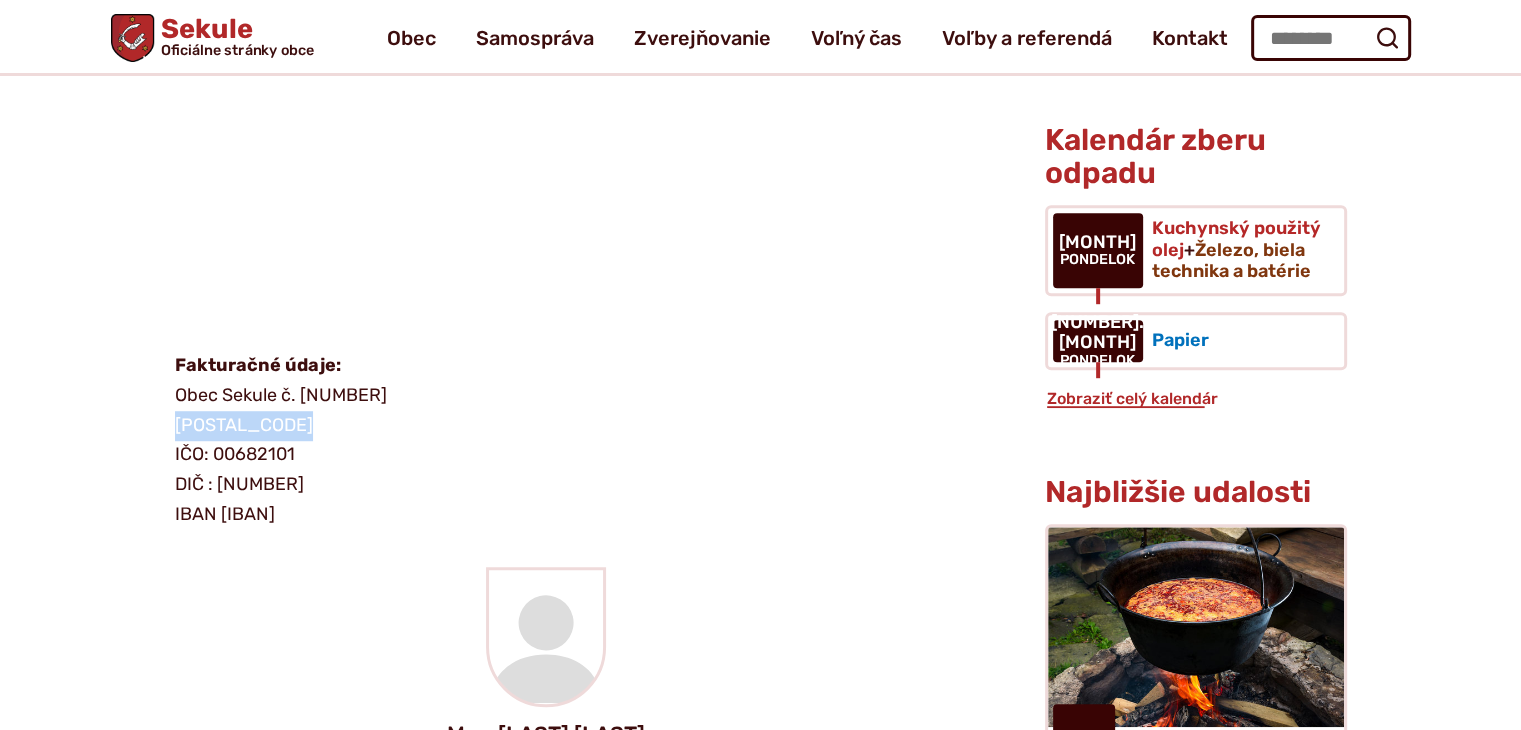 drag, startPoint x: 174, startPoint y: 365, endPoint x: 295, endPoint y: 357, distance: 121.264175 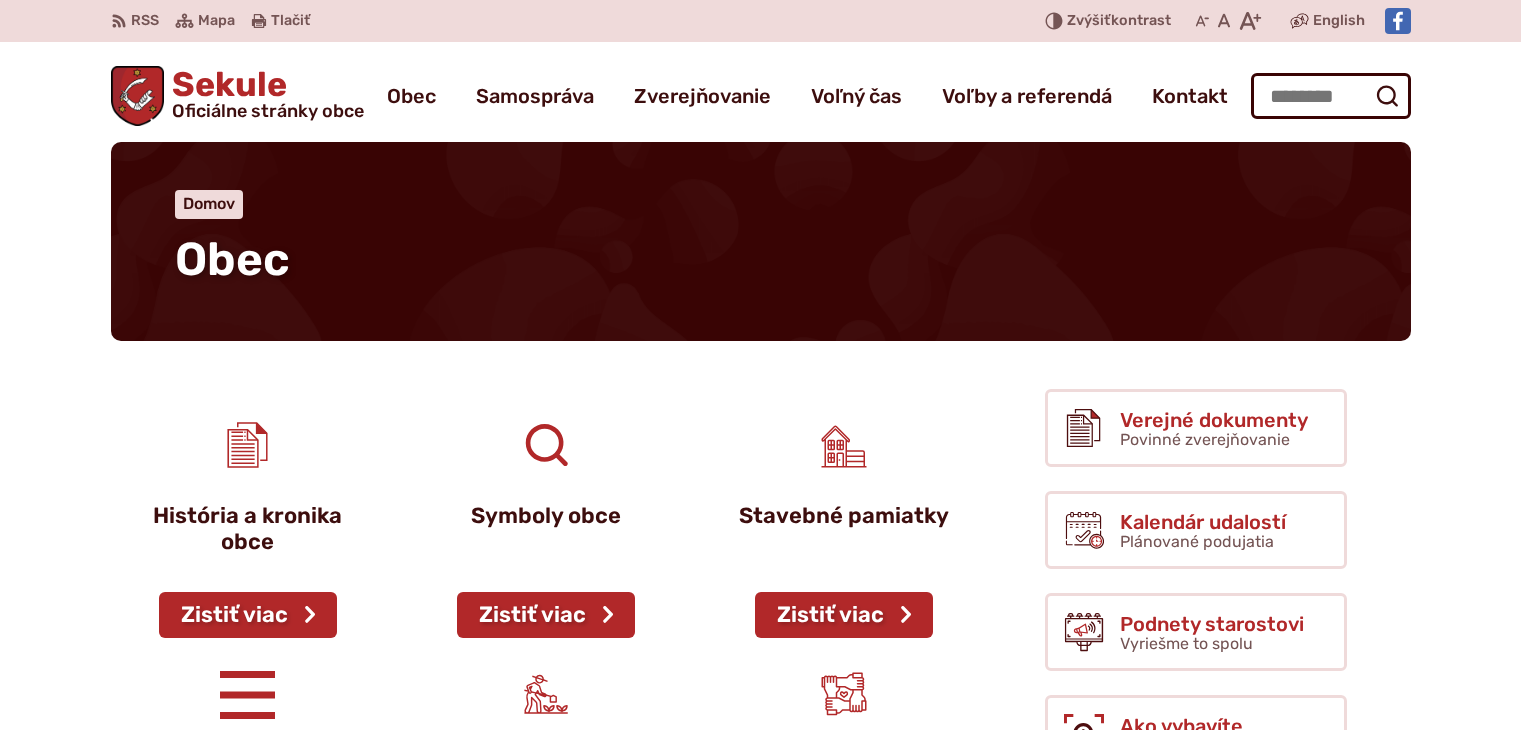 scroll, scrollTop: 0, scrollLeft: 0, axis: both 